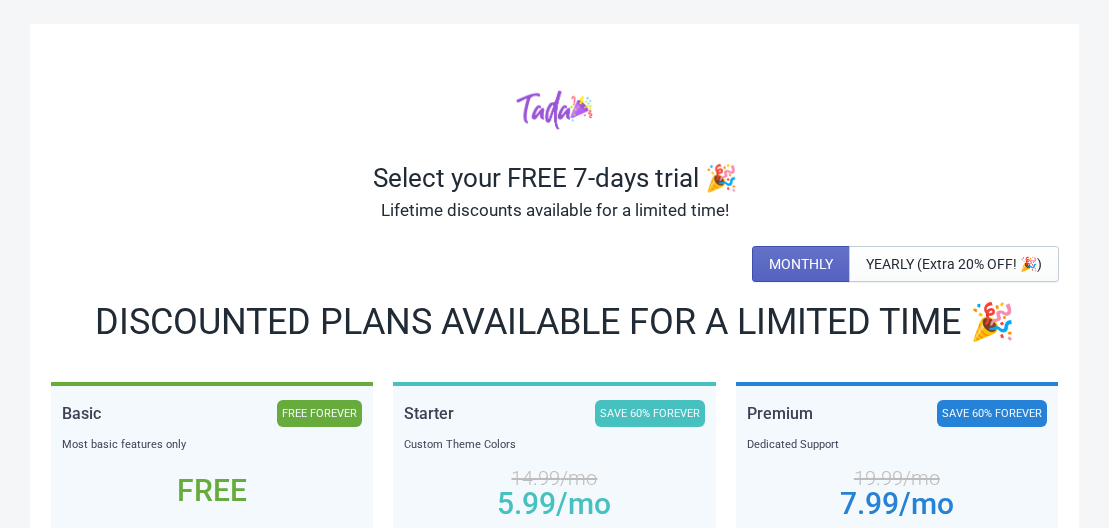 scroll, scrollTop: 0, scrollLeft: 0, axis: both 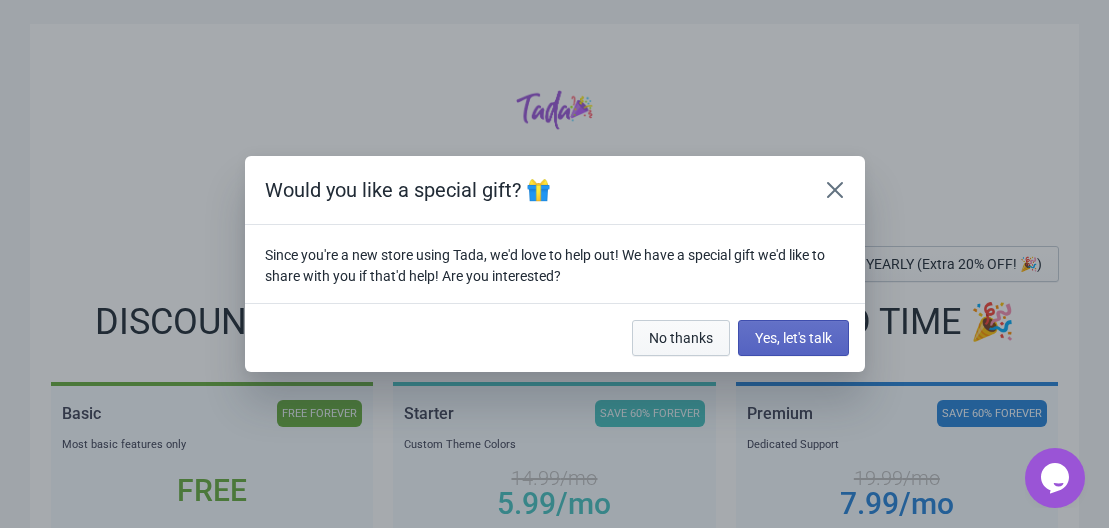 click on "No thanks" at bounding box center [681, 338] 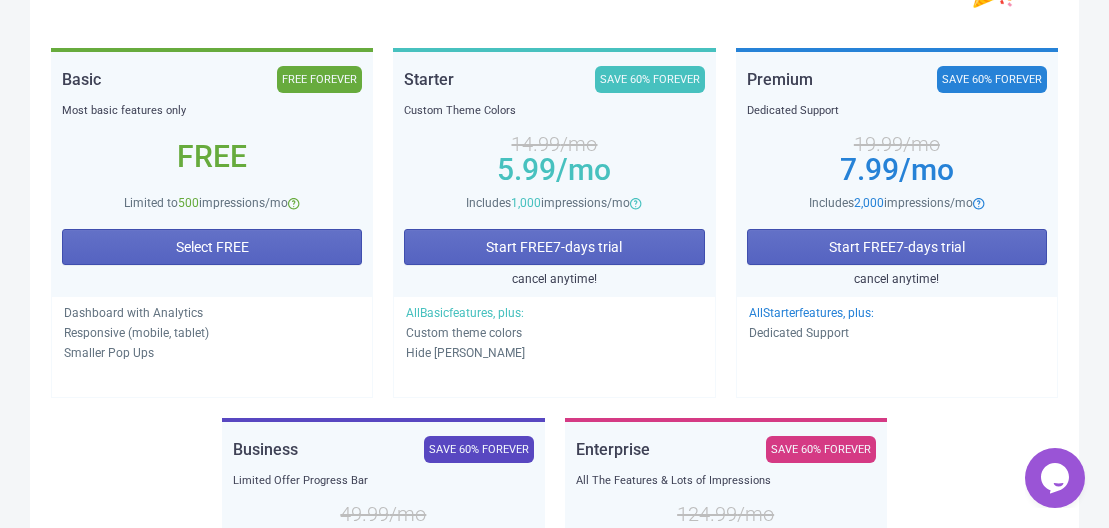 scroll, scrollTop: 314, scrollLeft: 0, axis: vertical 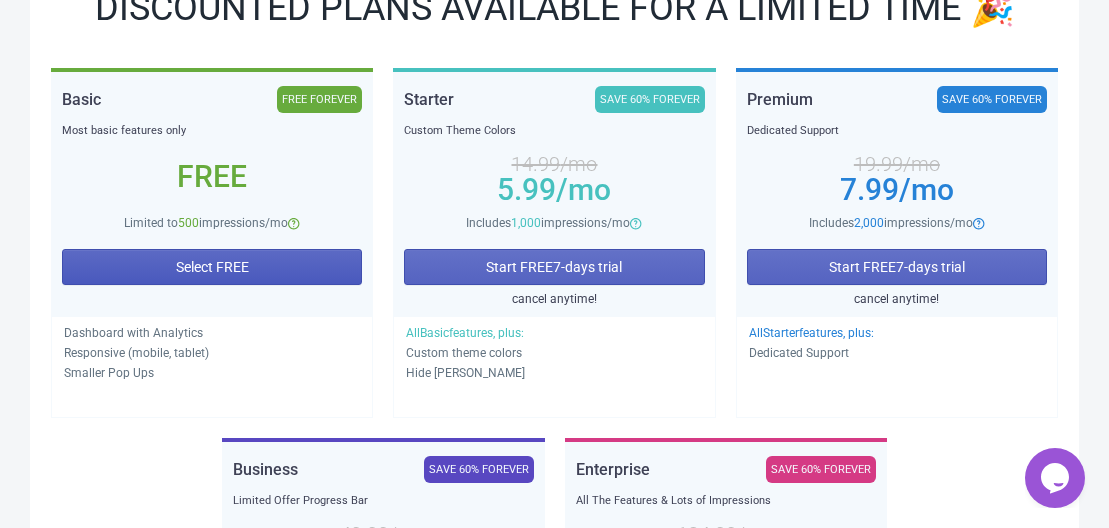 click on "Select FREE" at bounding box center (212, 267) 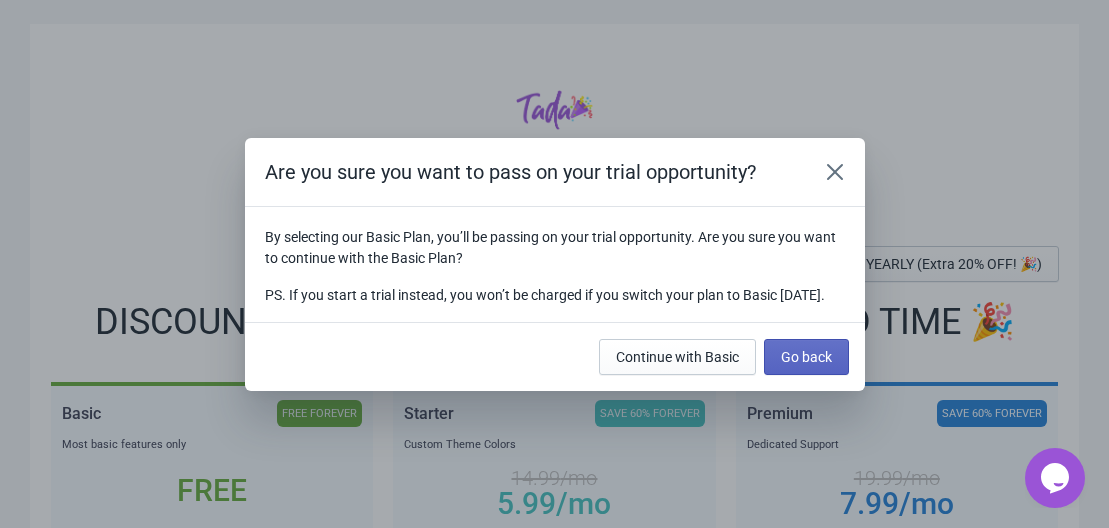scroll, scrollTop: 314, scrollLeft: 0, axis: vertical 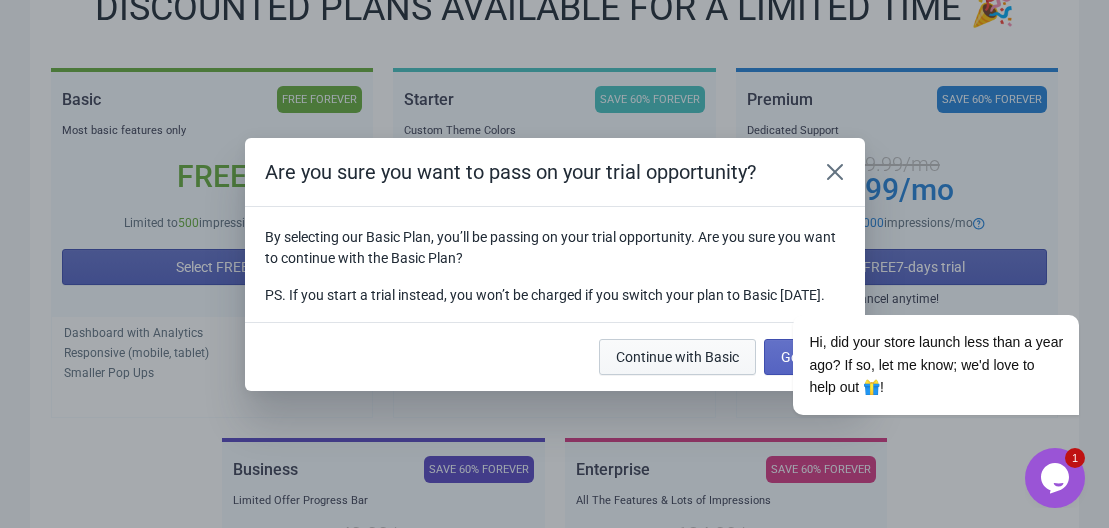 click on "Continue with Basic" at bounding box center [677, 357] 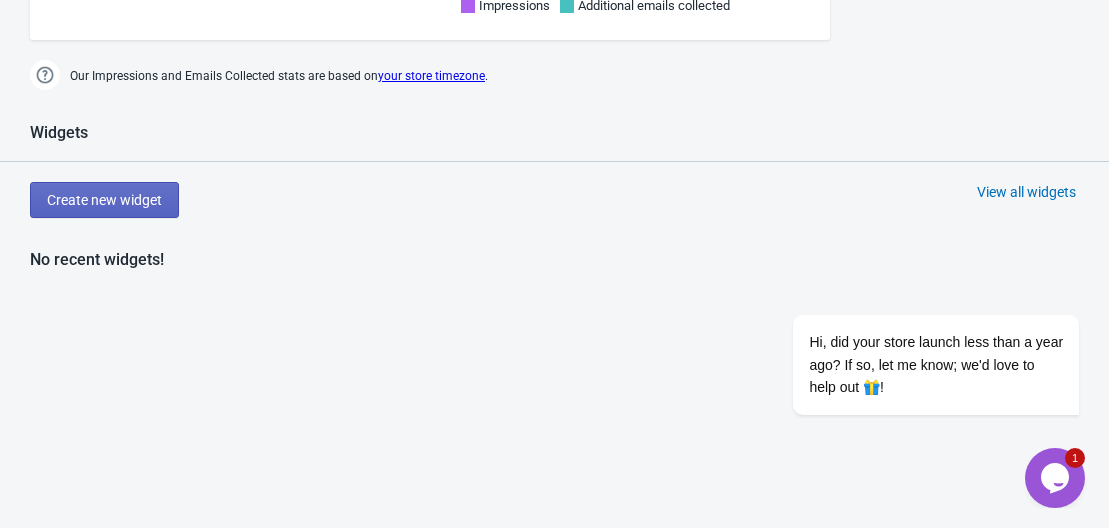 scroll, scrollTop: 938, scrollLeft: 0, axis: vertical 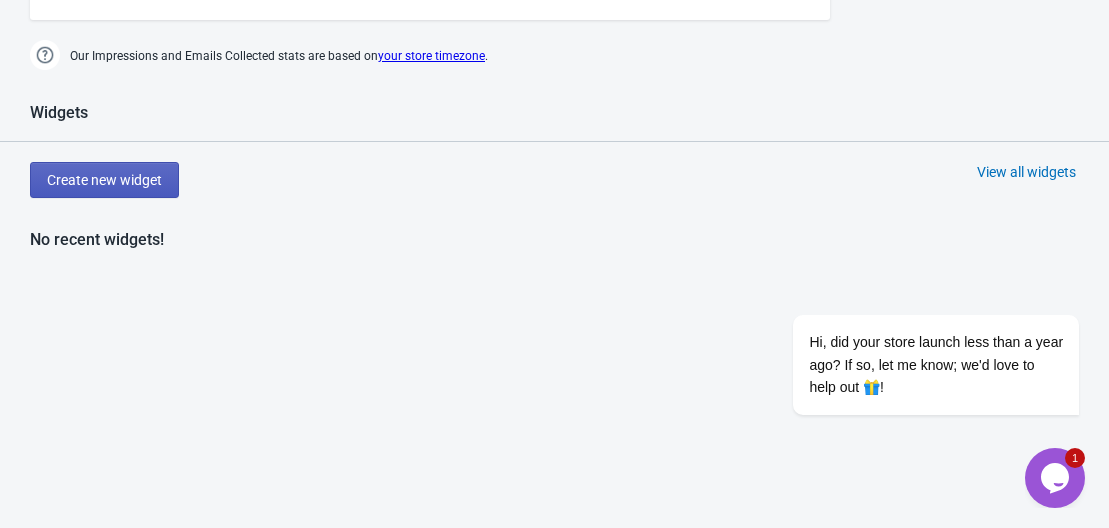 click on "Create new widget" at bounding box center [104, 180] 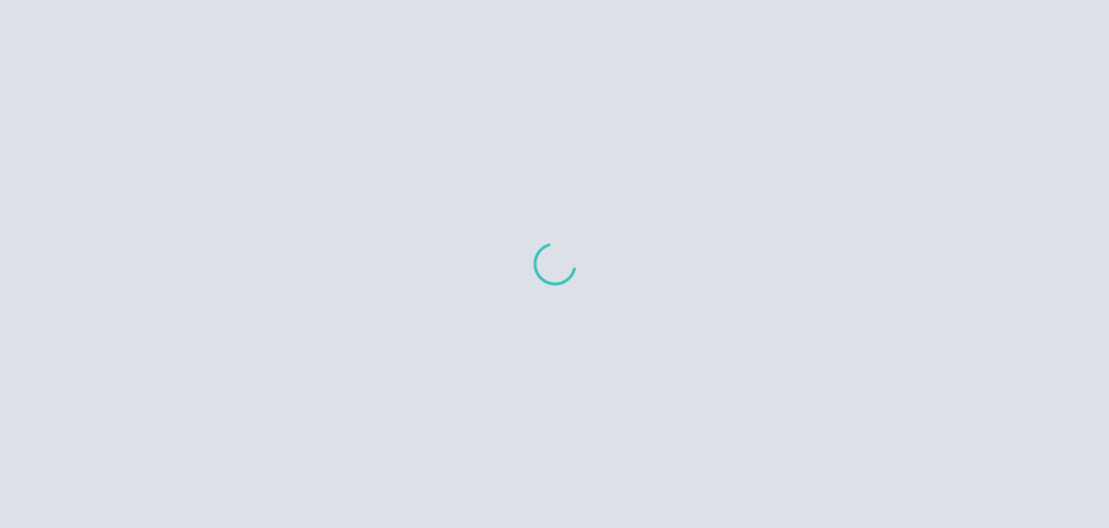scroll, scrollTop: 0, scrollLeft: 0, axis: both 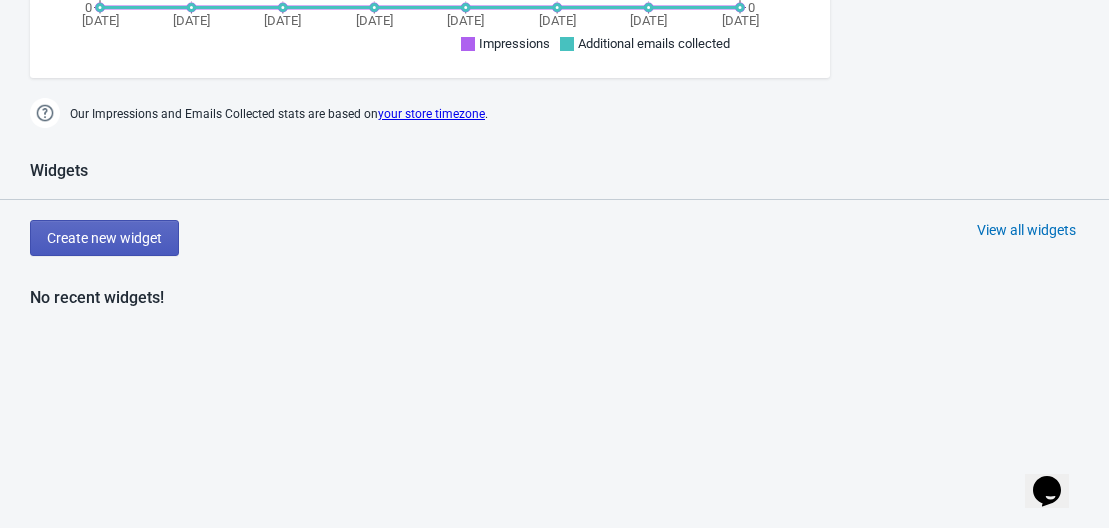 click on "Create new widget" at bounding box center (104, 238) 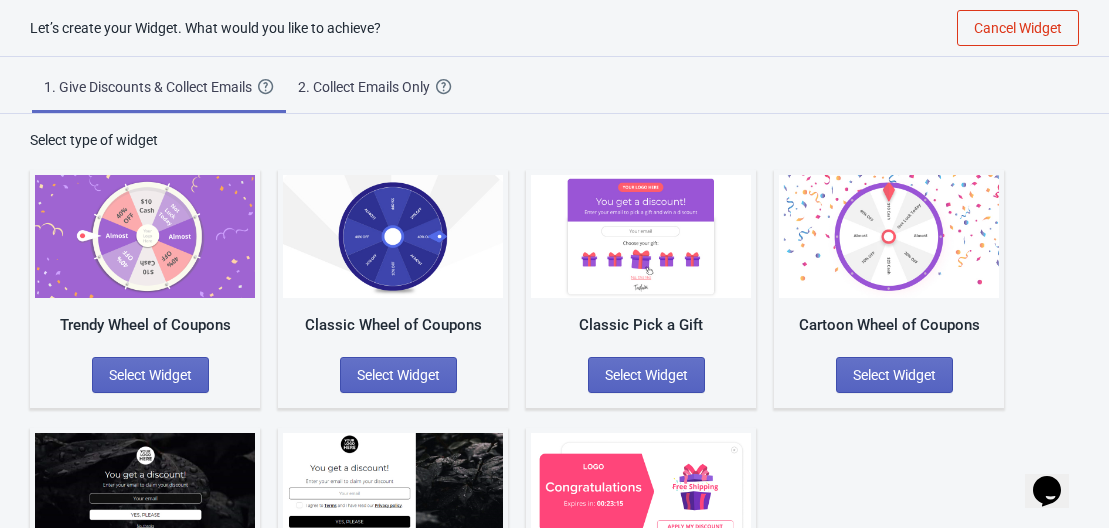 scroll, scrollTop: 157, scrollLeft: 0, axis: vertical 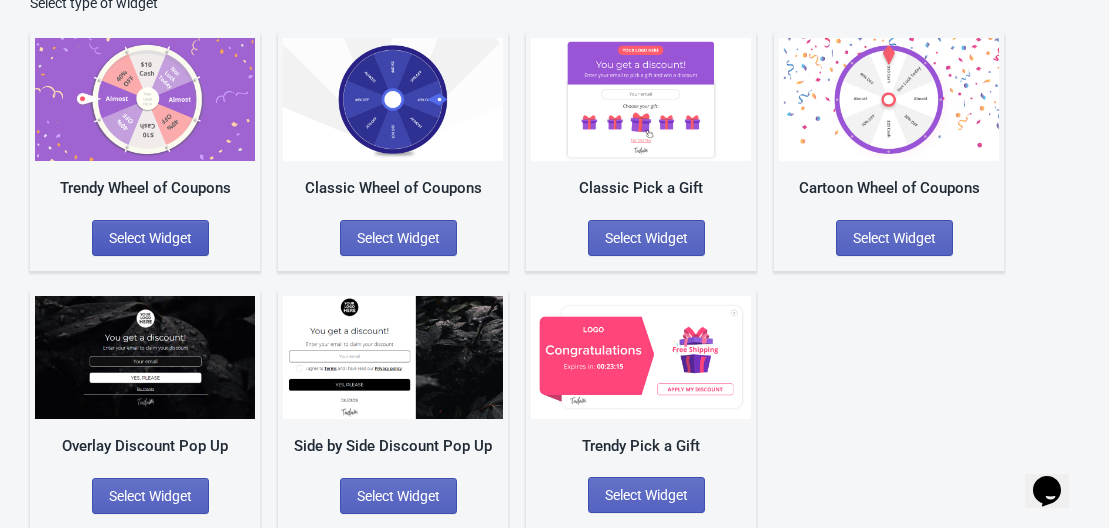 click on "Select Widget" at bounding box center [150, 238] 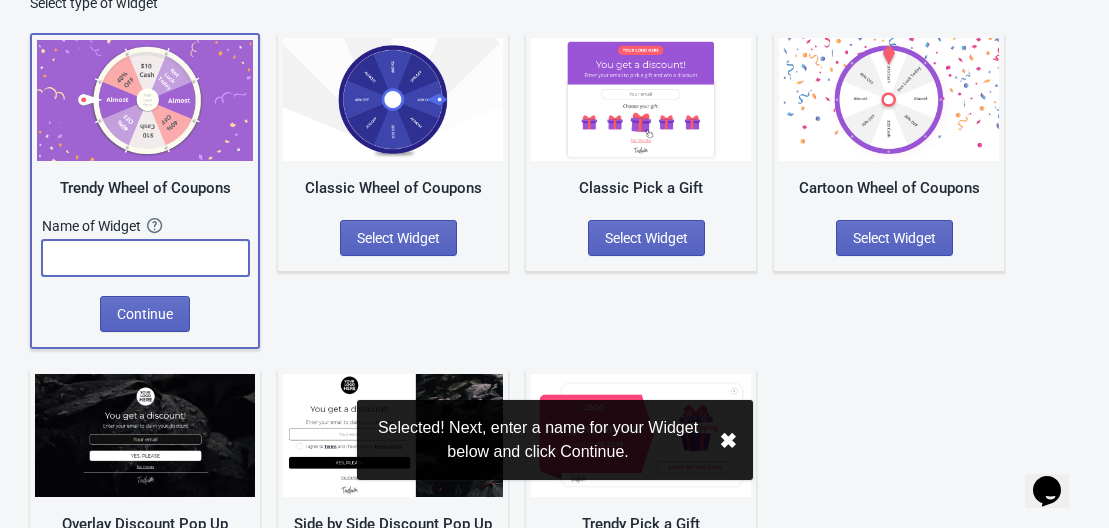 click at bounding box center (145, 258) 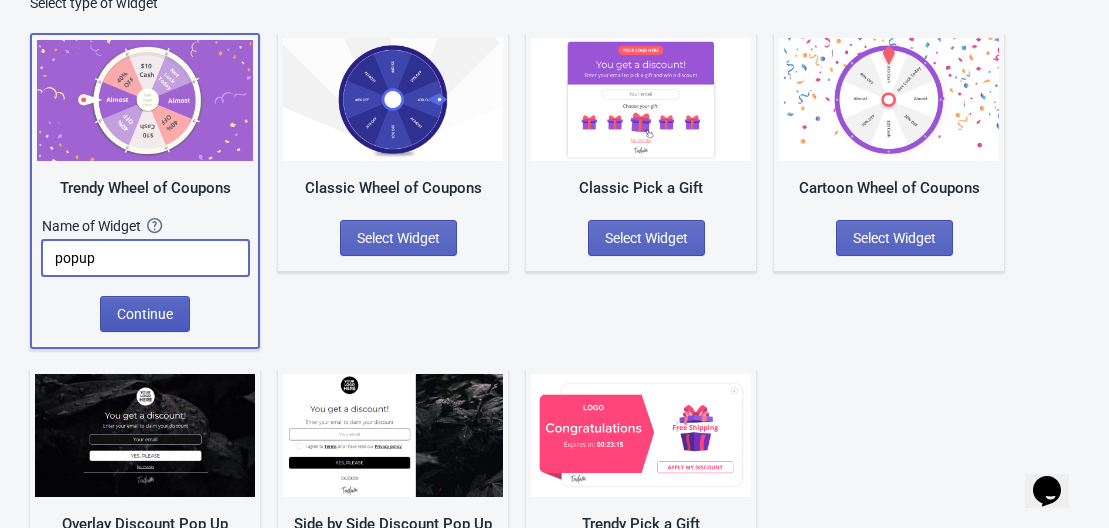 type on "popup" 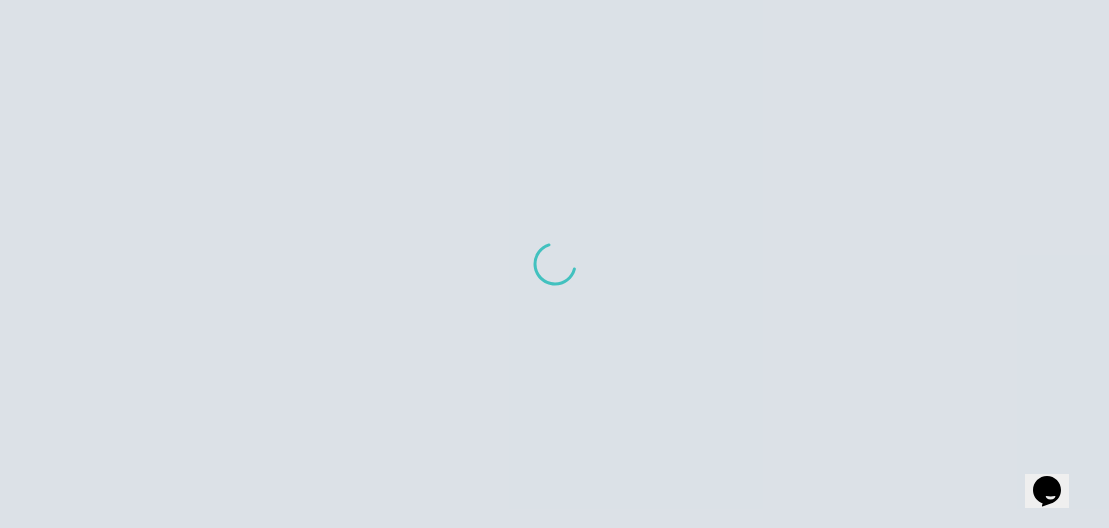 scroll, scrollTop: 0, scrollLeft: 0, axis: both 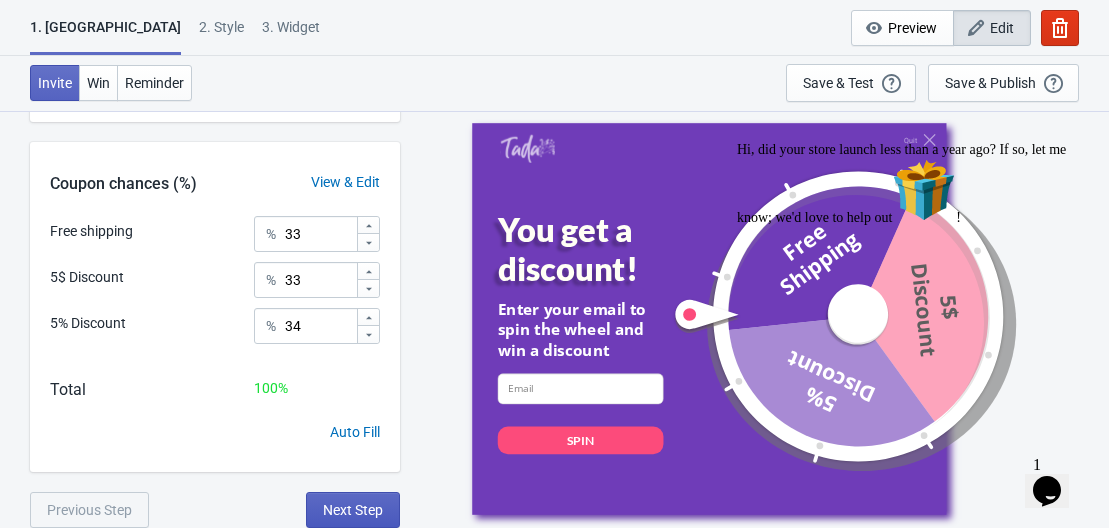 click on "Next Step" at bounding box center (353, 510) 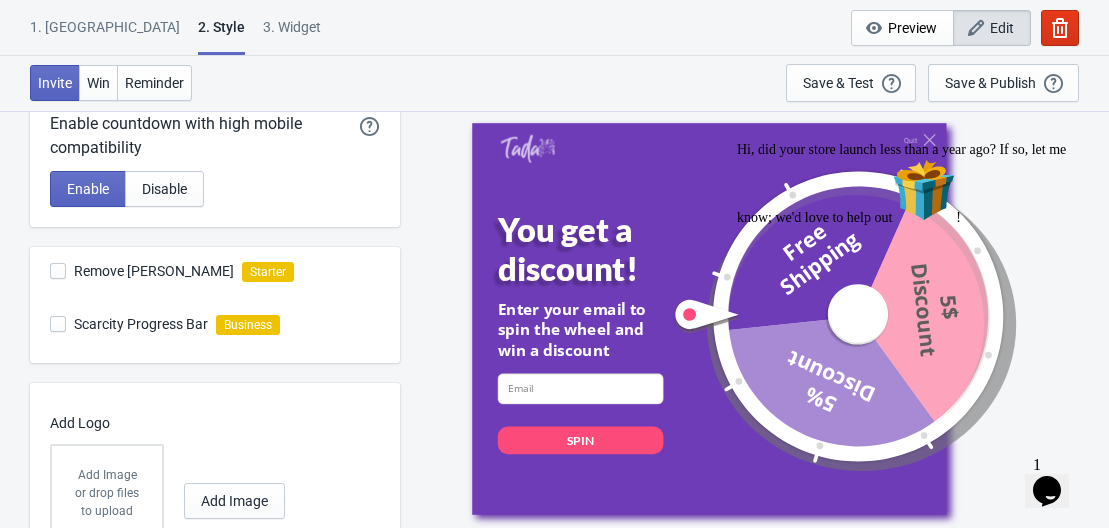 scroll, scrollTop: 697, scrollLeft: 0, axis: vertical 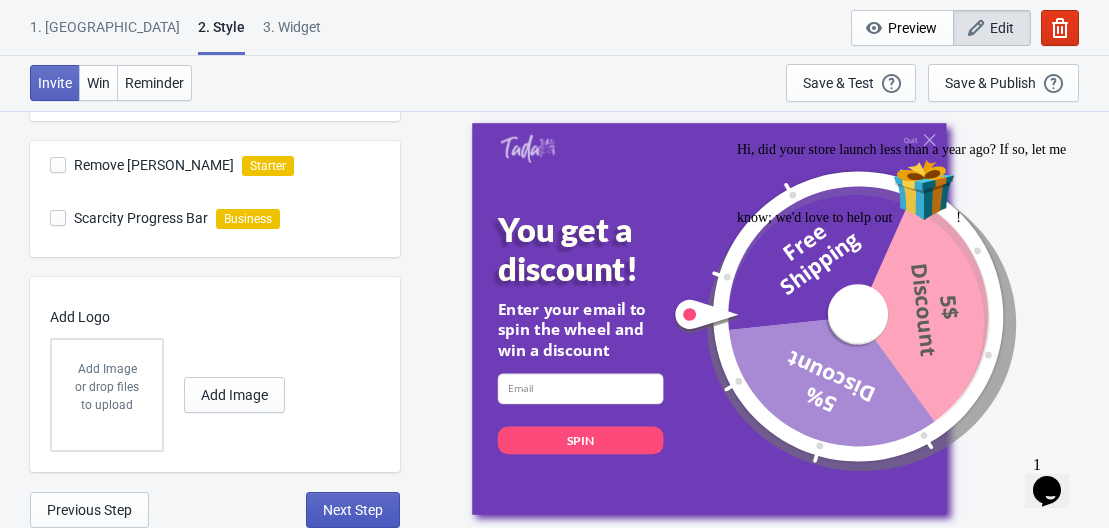 click on "Next Step" at bounding box center [353, 510] 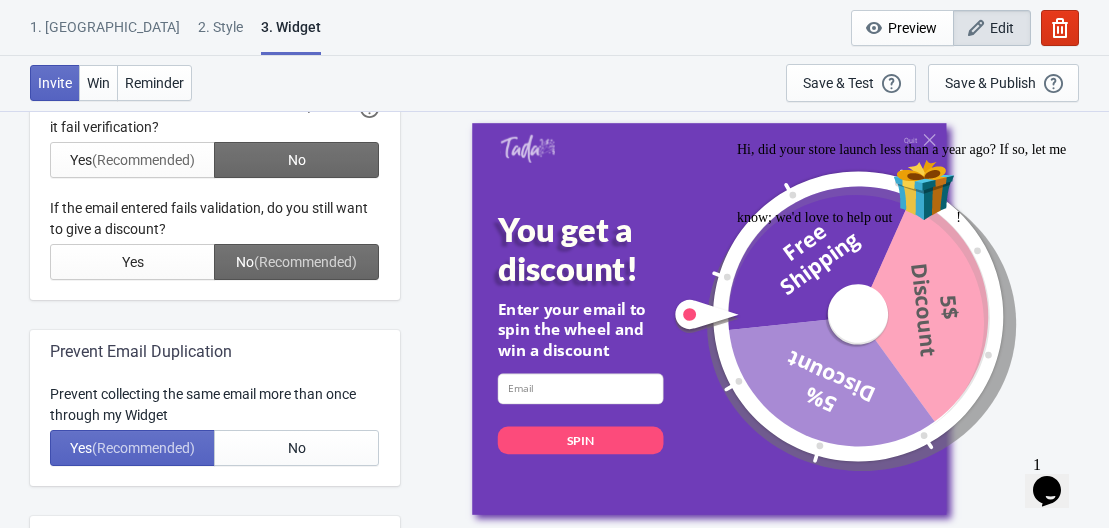 scroll, scrollTop: 0, scrollLeft: 0, axis: both 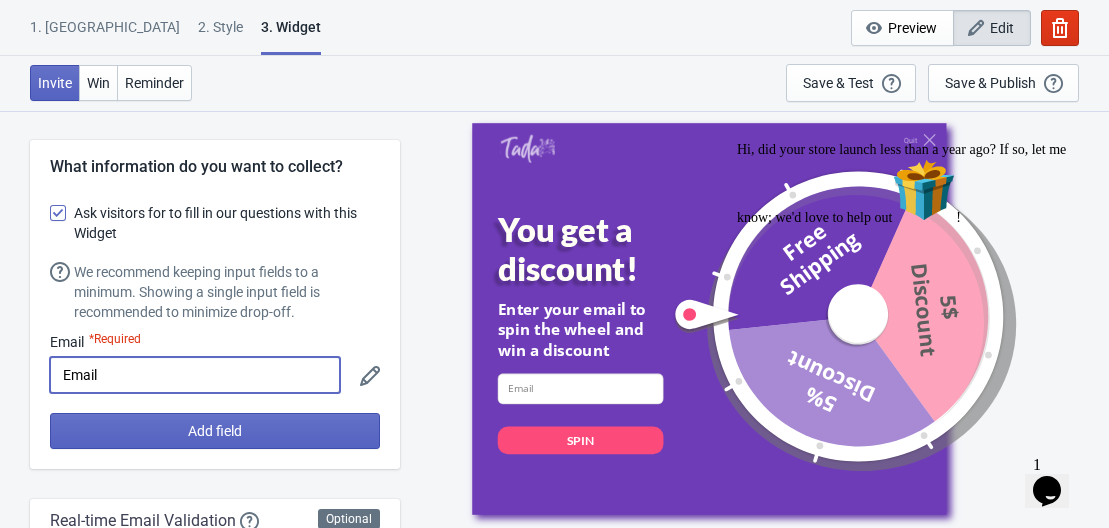 click on "Email" at bounding box center [195, 375] 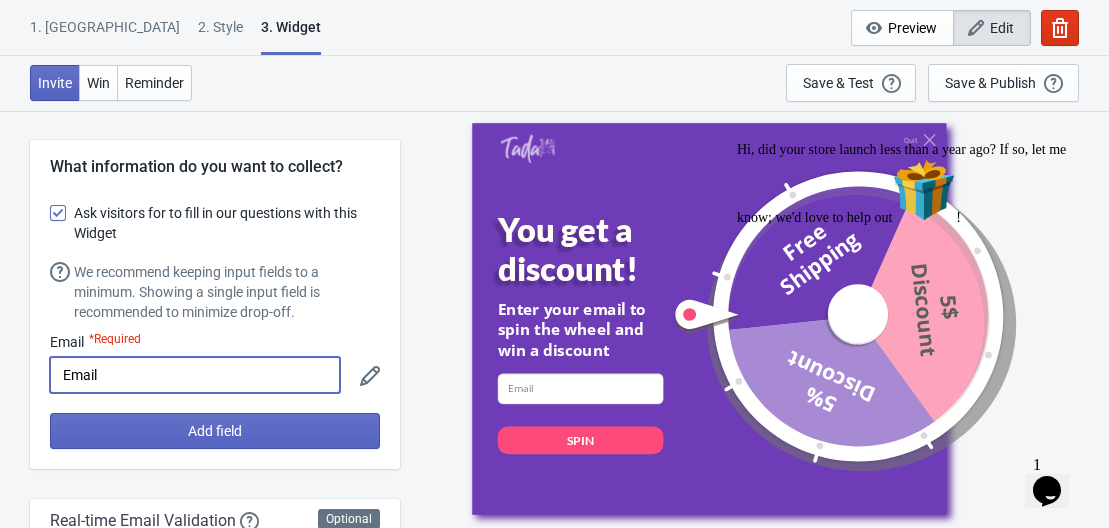 paste on "wixsuportmail@gmail.com" 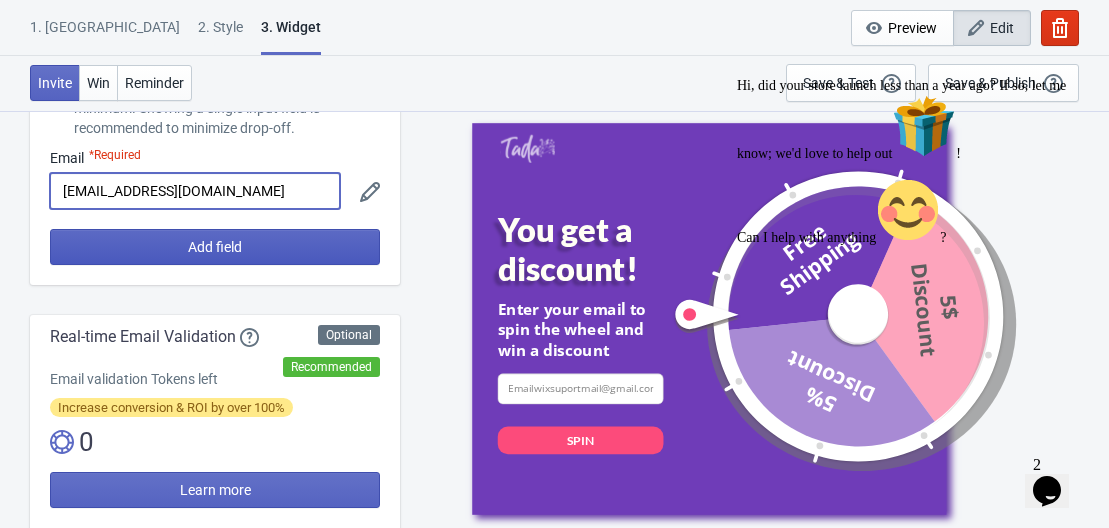 scroll, scrollTop: 185, scrollLeft: 0, axis: vertical 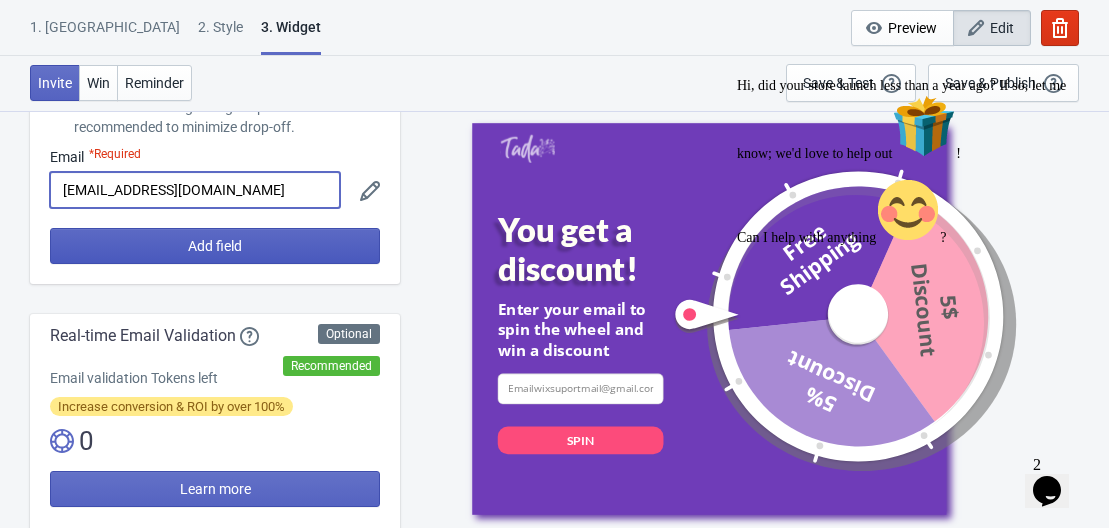 type on "Emailwixsuportmail@gmail.com" 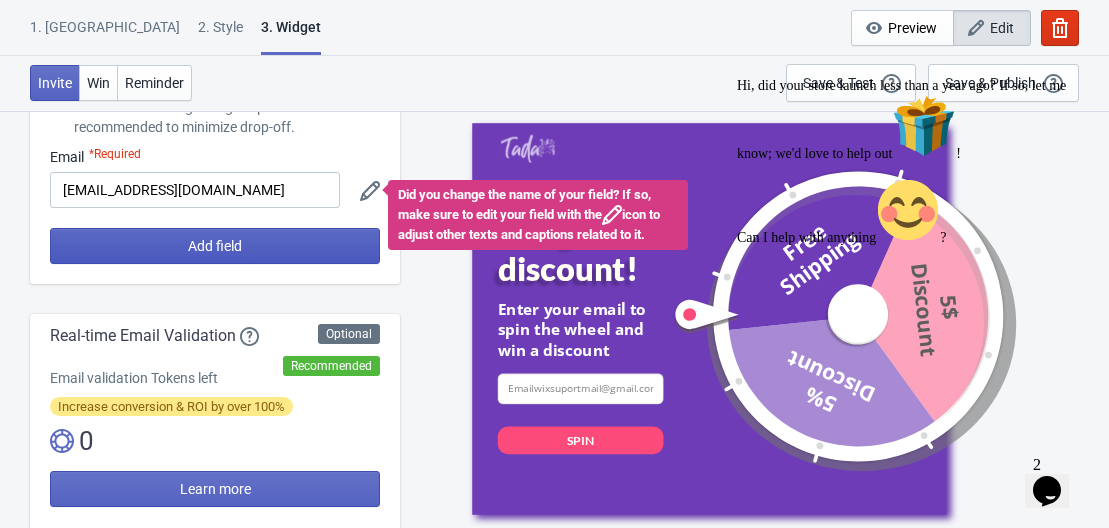 click on "Add field" at bounding box center [215, 246] 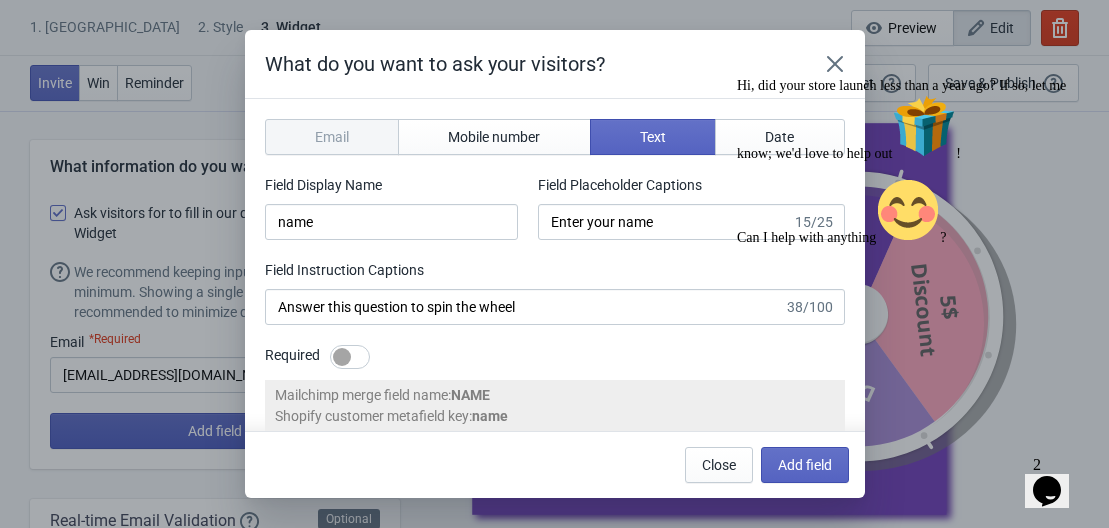 scroll, scrollTop: 0, scrollLeft: 0, axis: both 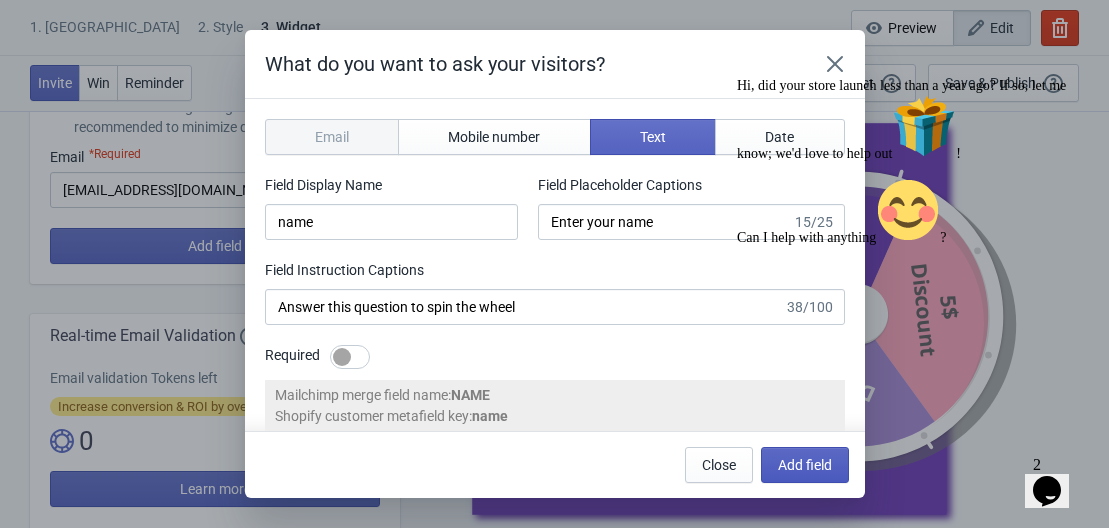 click on "Add field" at bounding box center (805, 465) 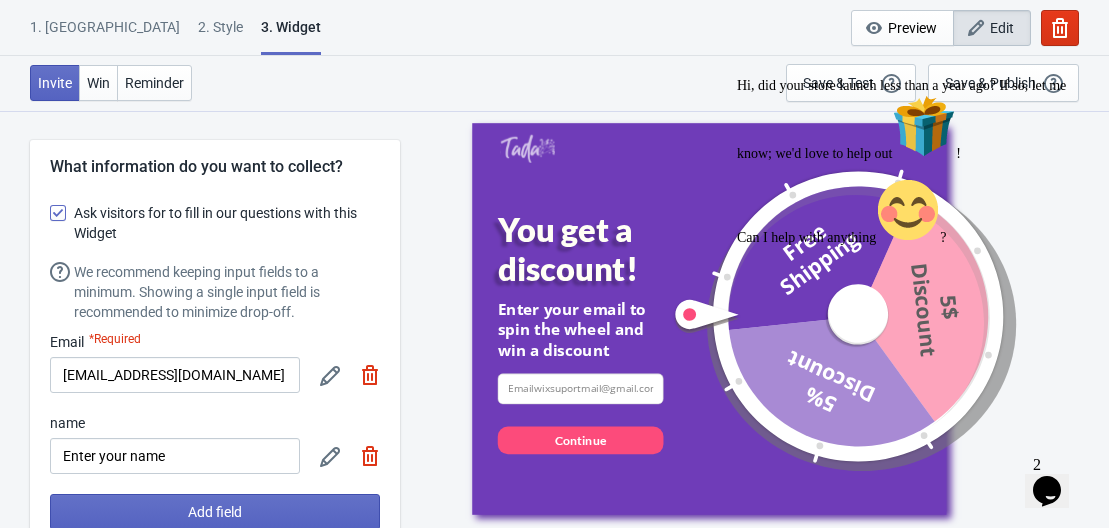 scroll, scrollTop: 185, scrollLeft: 0, axis: vertical 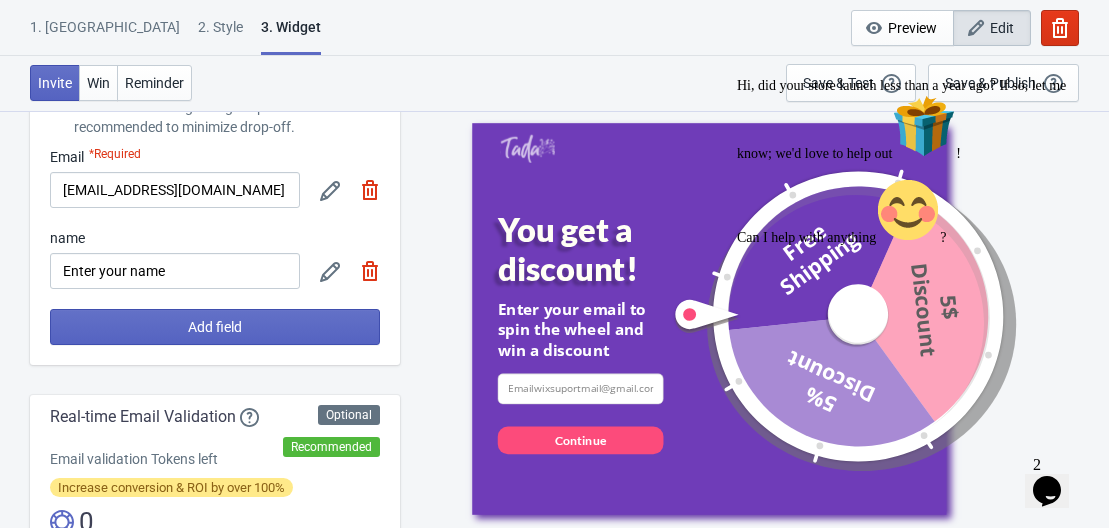 click on "Hi, did your store launch less than a year ago? If so, let me know; we'd love to help out  ! Can I help with anything  ?" at bounding box center [917, 162] 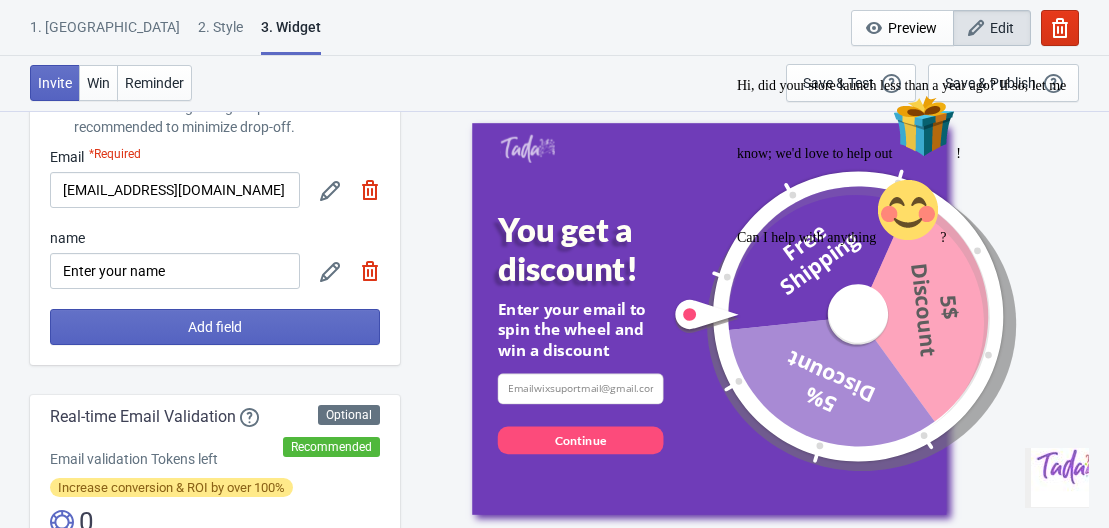click on "Hi, did your store launch less than a year ago? If so, let me know; we'd love to help out  ! Can I help with anything  ?" at bounding box center [917, 162] 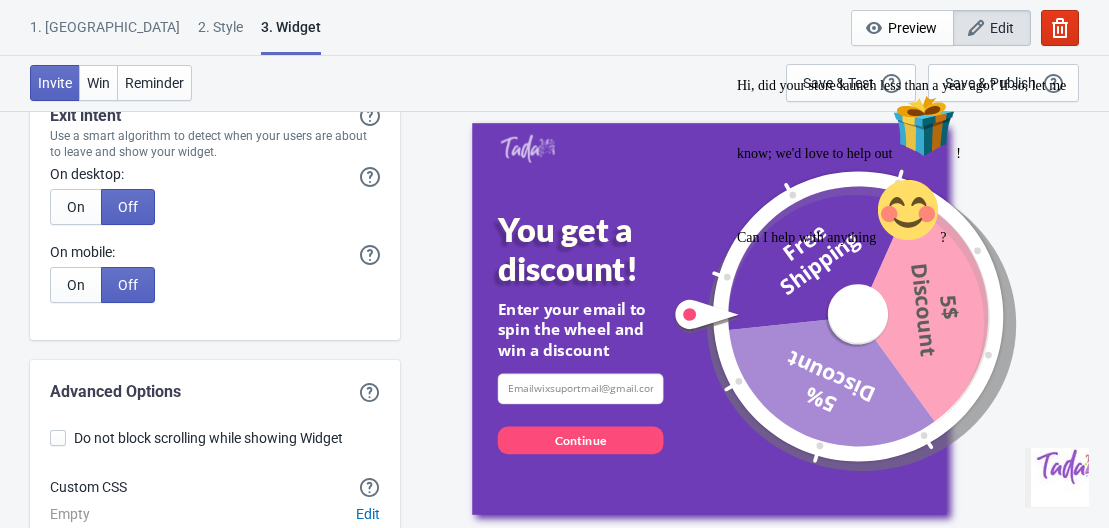 scroll, scrollTop: 5287, scrollLeft: 0, axis: vertical 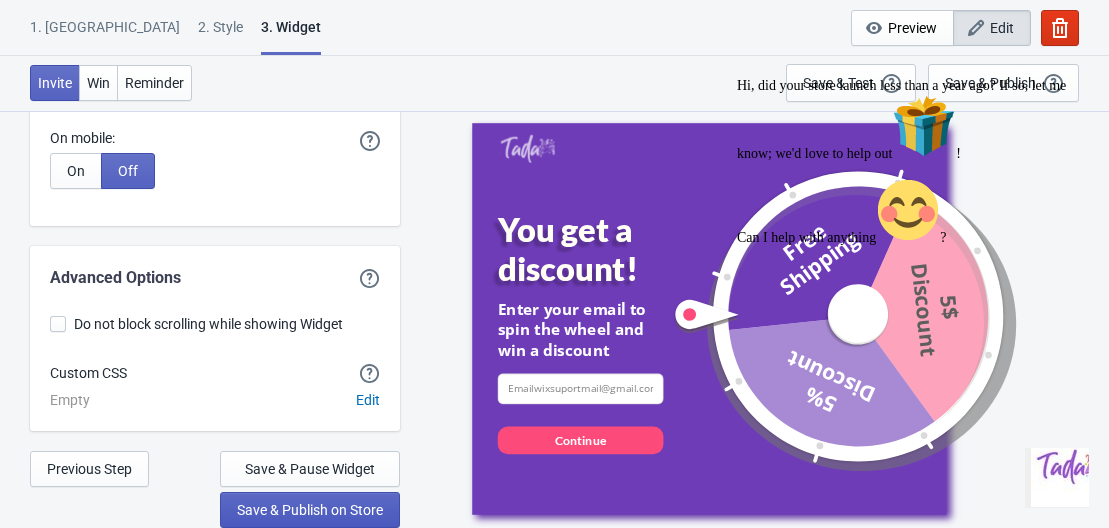 click on "Save & Publish on Store" at bounding box center (310, 510) 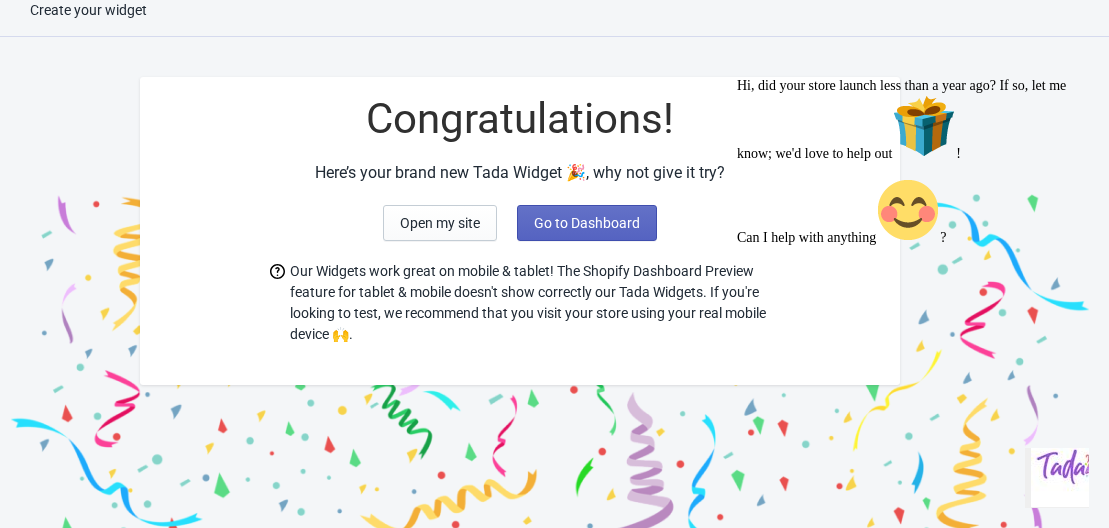 scroll, scrollTop: 54, scrollLeft: 0, axis: vertical 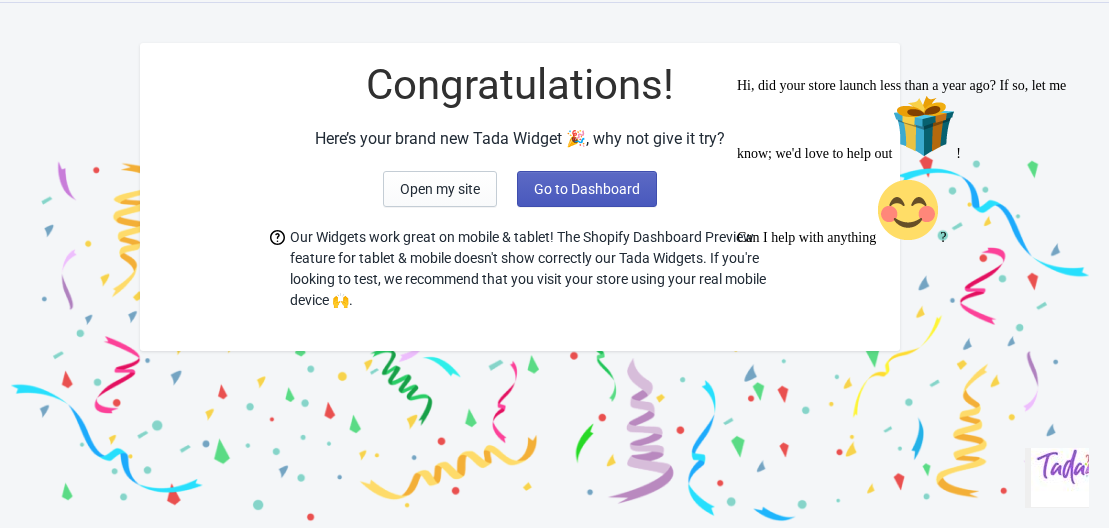 click on "Go to Dashboard" at bounding box center (587, 189) 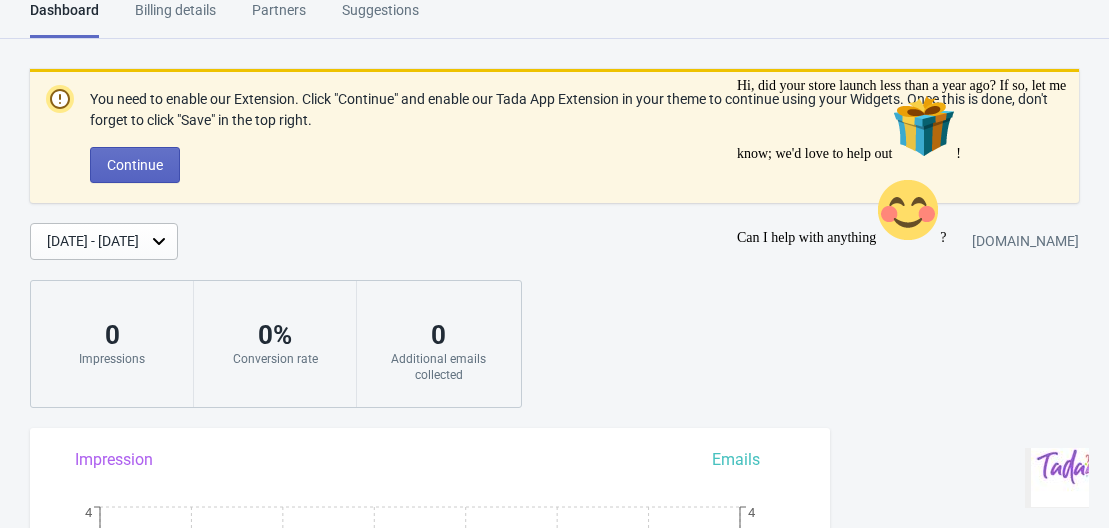 scroll, scrollTop: 54, scrollLeft: 0, axis: vertical 